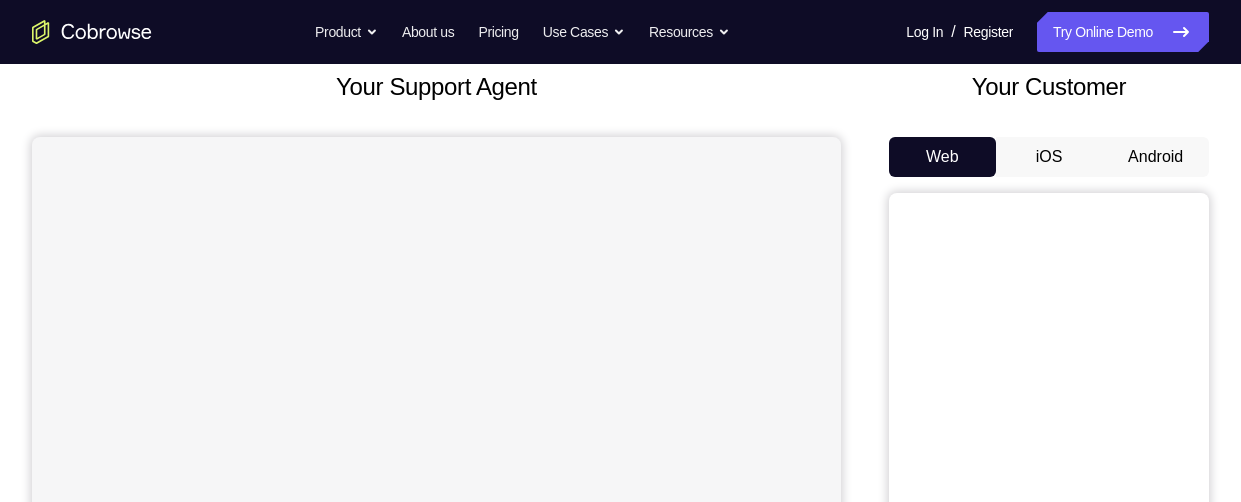 scroll, scrollTop: 136, scrollLeft: 0, axis: vertical 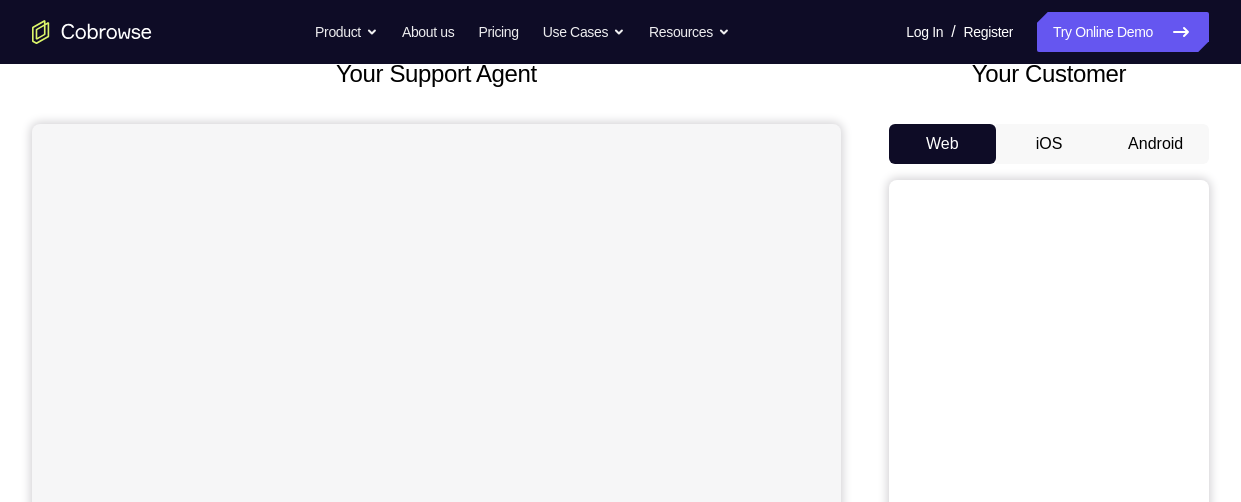 click on "Android" at bounding box center (1155, 144) 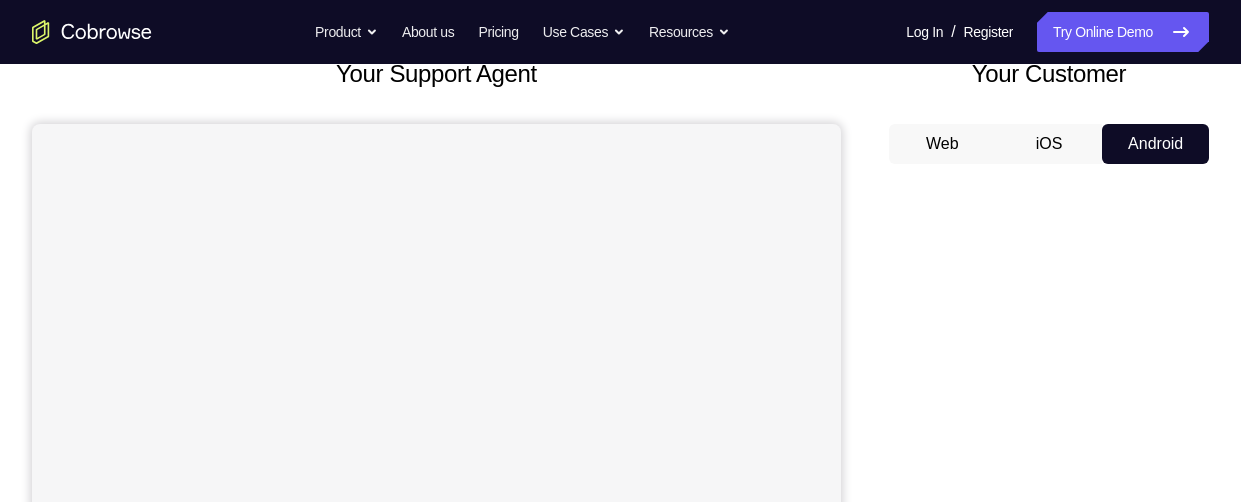 scroll, scrollTop: 0, scrollLeft: 0, axis: both 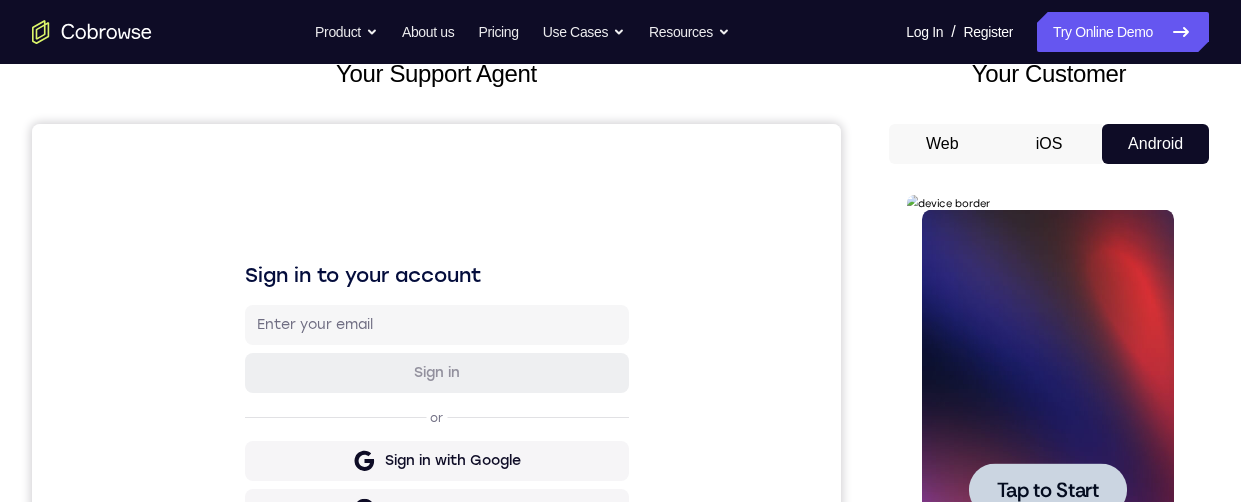 click on "Tap to Start" at bounding box center (1047, 490) 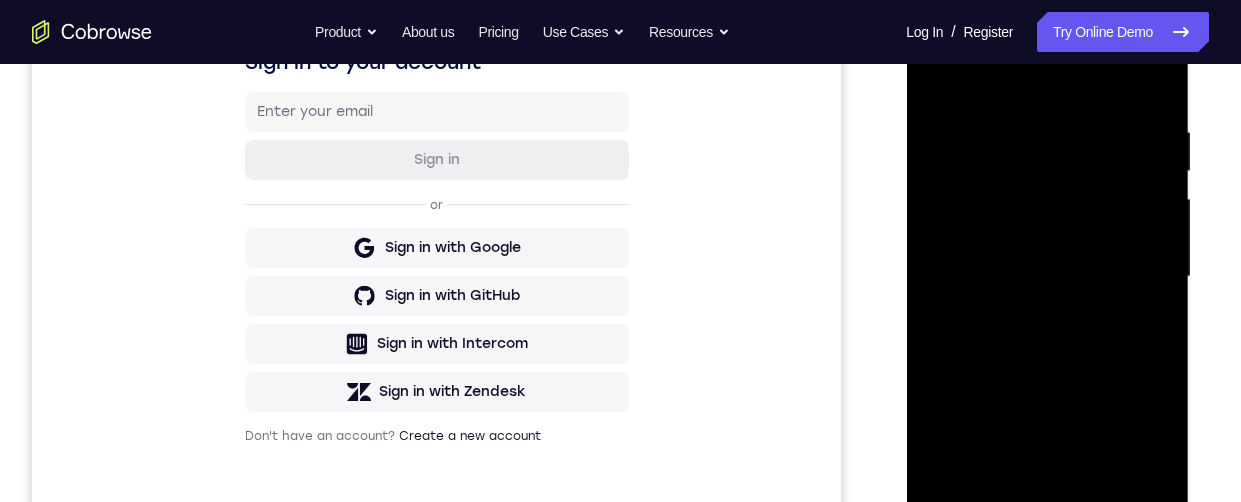 scroll, scrollTop: 555, scrollLeft: 0, axis: vertical 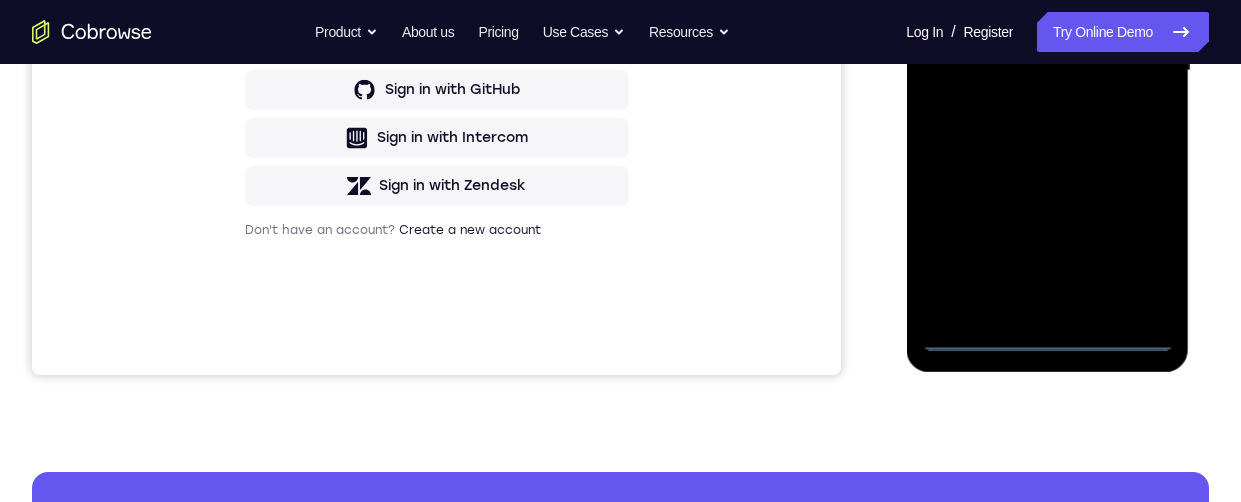 click at bounding box center [1047, 71] 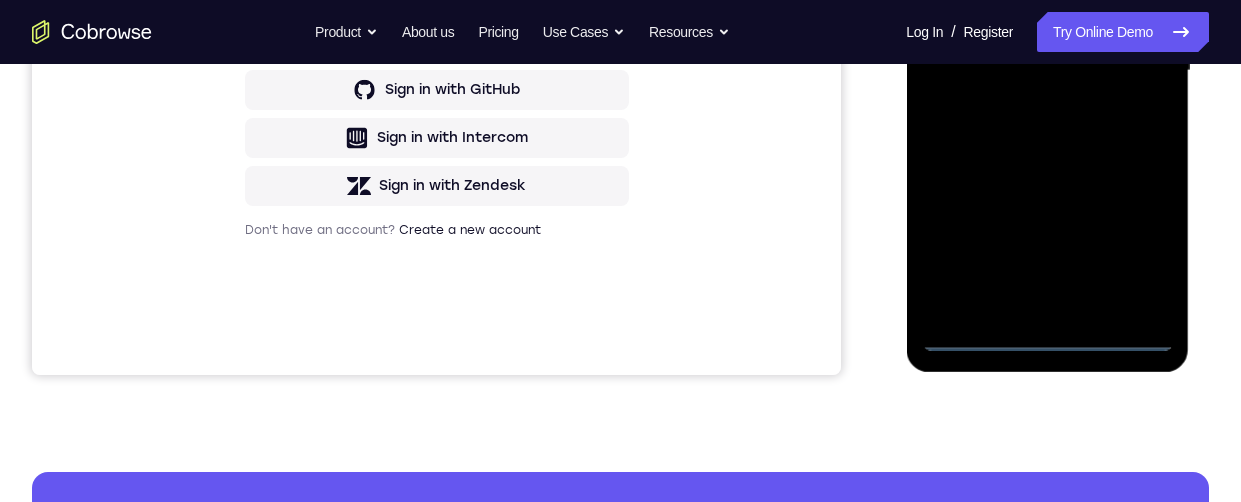 click at bounding box center (1047, 71) 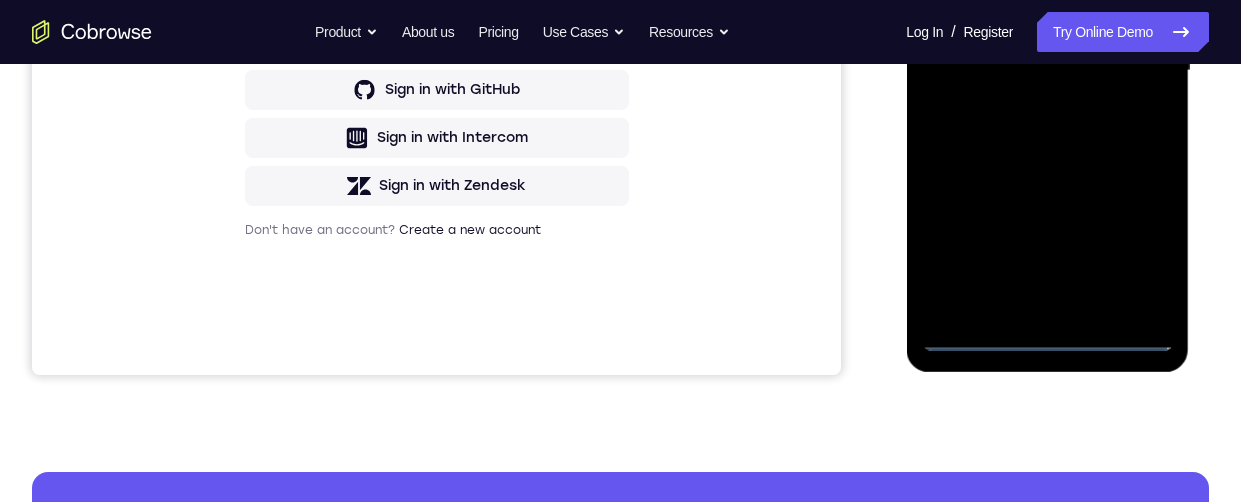 click at bounding box center [1047, 71] 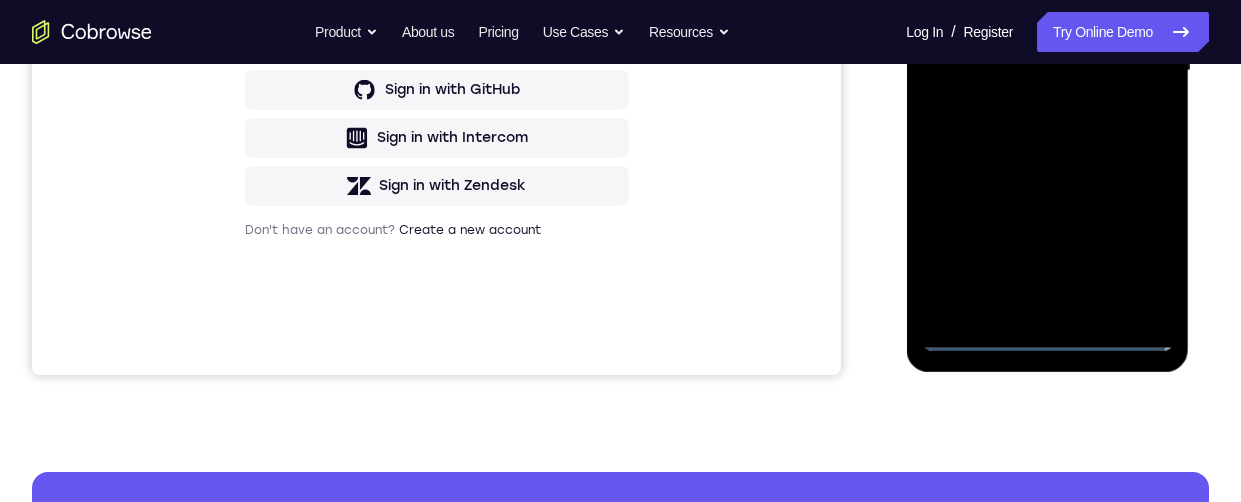 click at bounding box center (1047, 71) 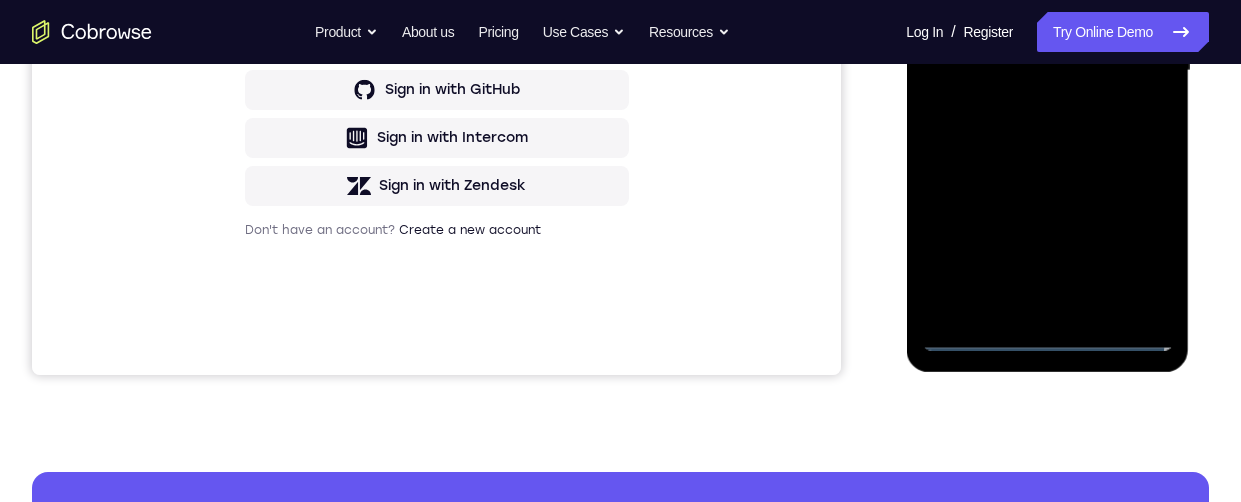 click at bounding box center (1047, 71) 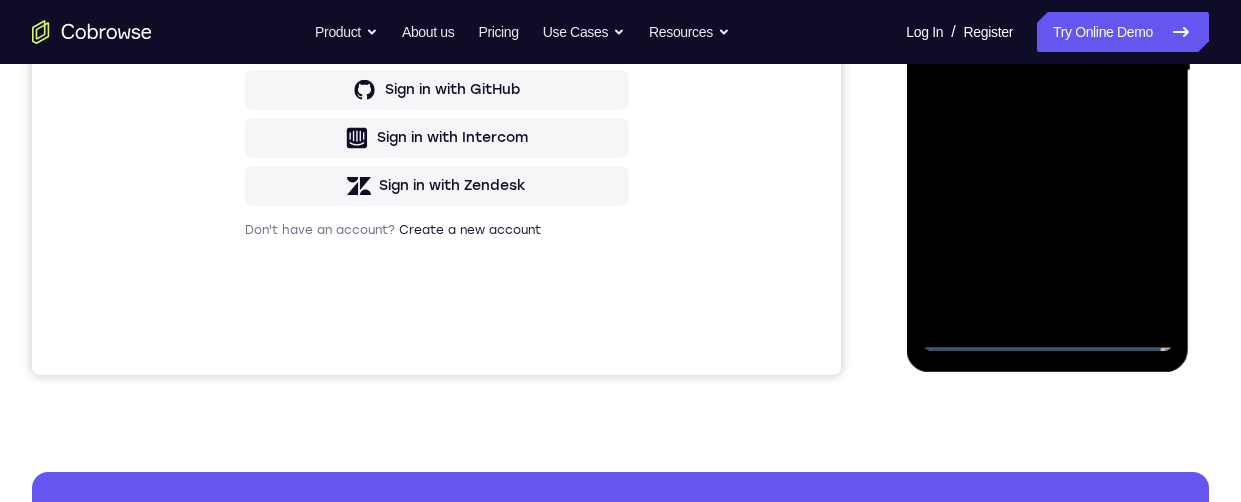 click at bounding box center [1047, 71] 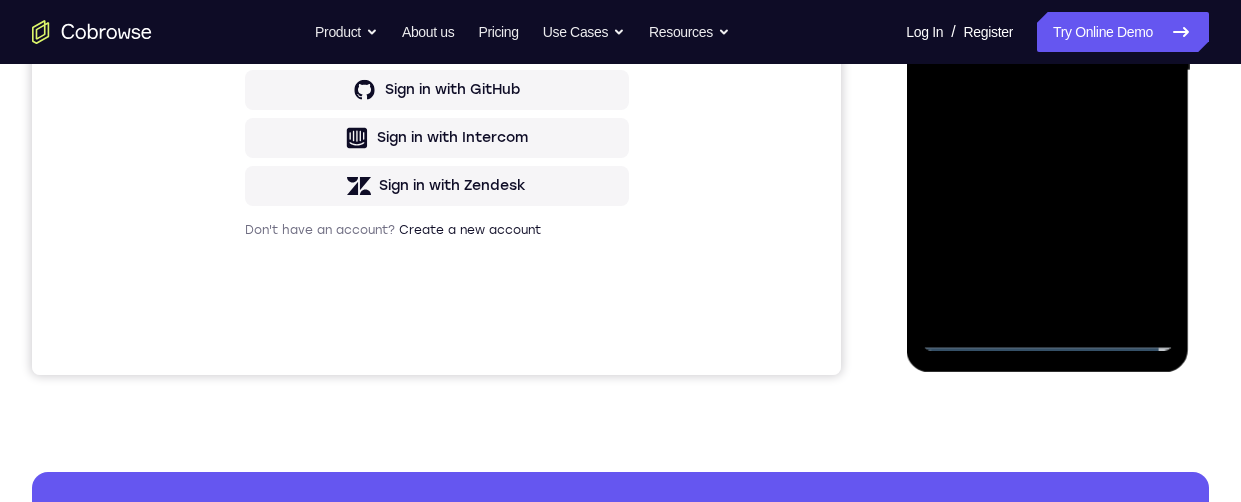 click at bounding box center (1047, 71) 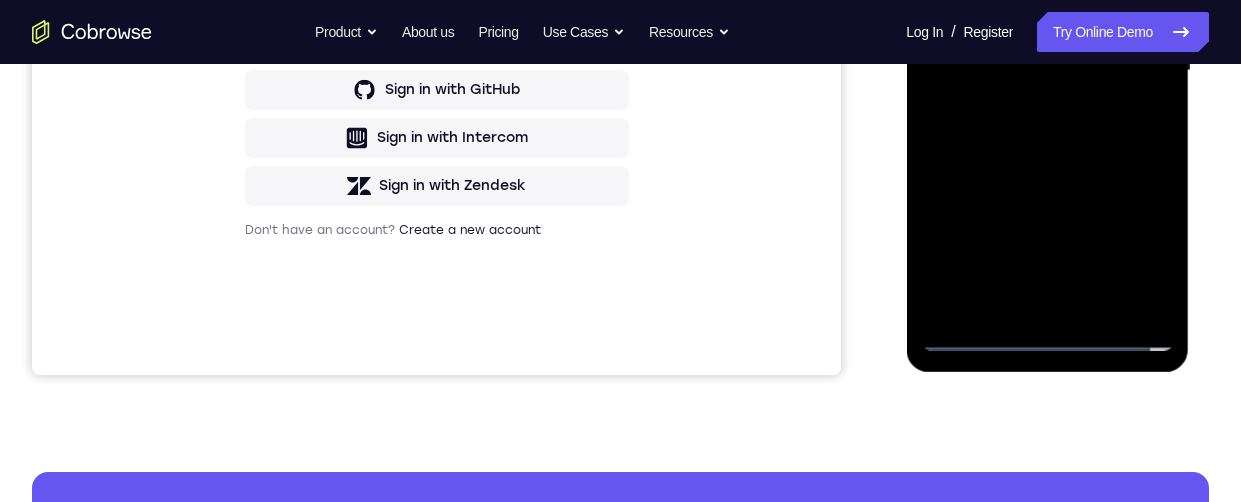 click at bounding box center [1047, 71] 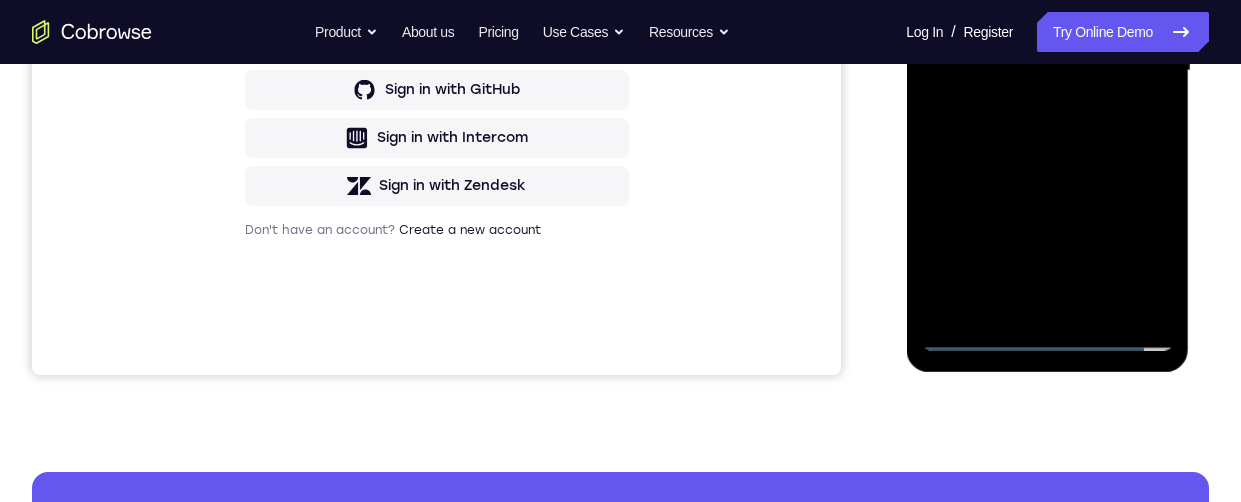 click at bounding box center [1047, 71] 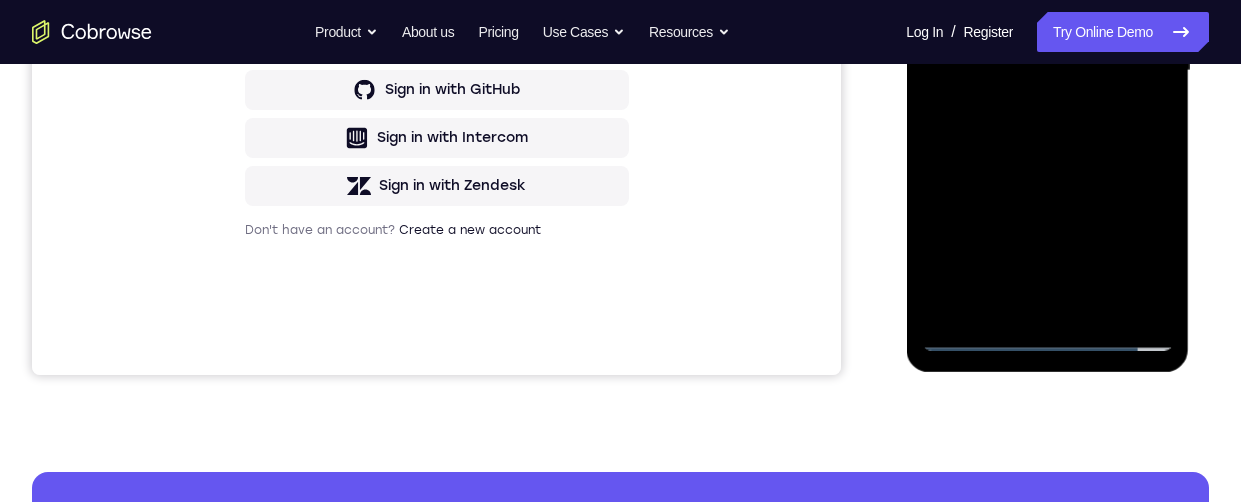 click at bounding box center [1047, 71] 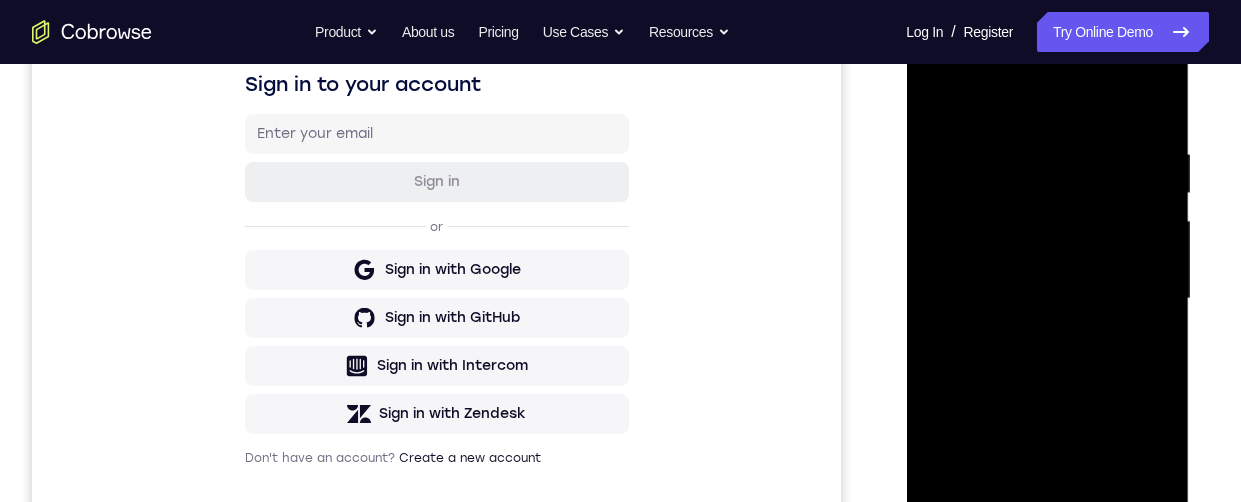 click at bounding box center (1047, 299) 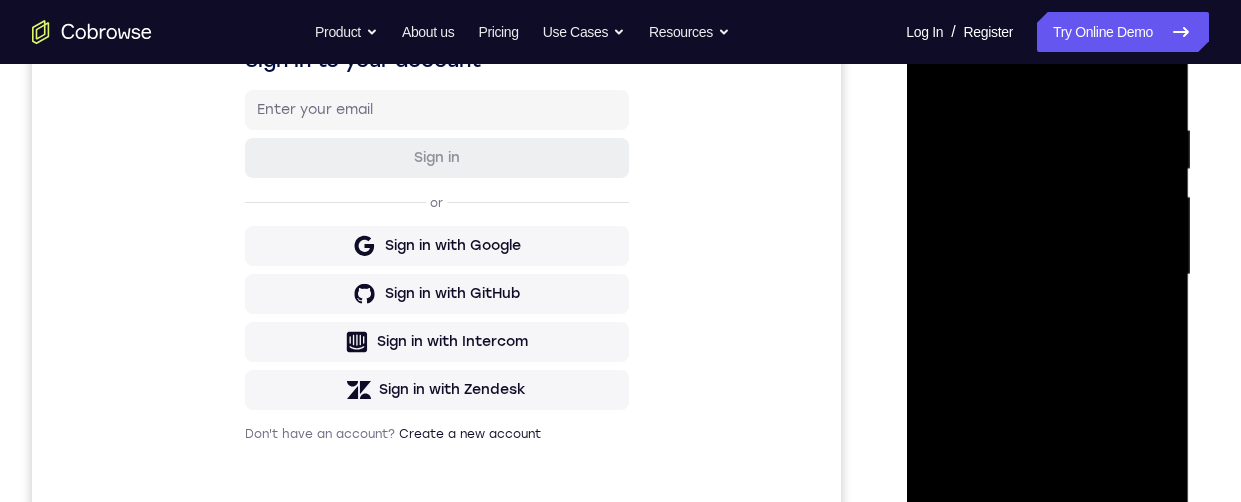 scroll, scrollTop: 428, scrollLeft: 0, axis: vertical 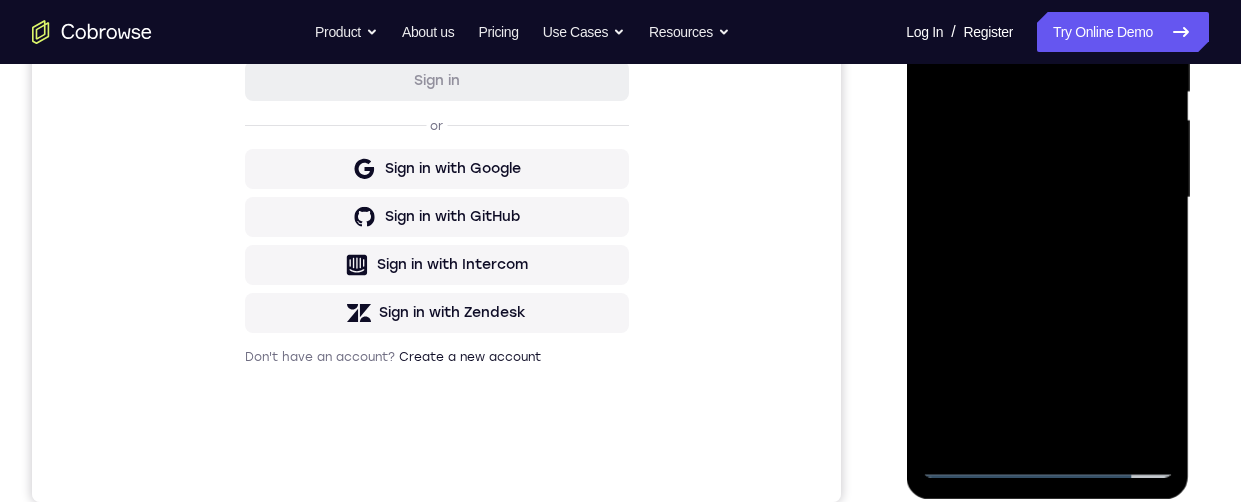 click at bounding box center (1047, 198) 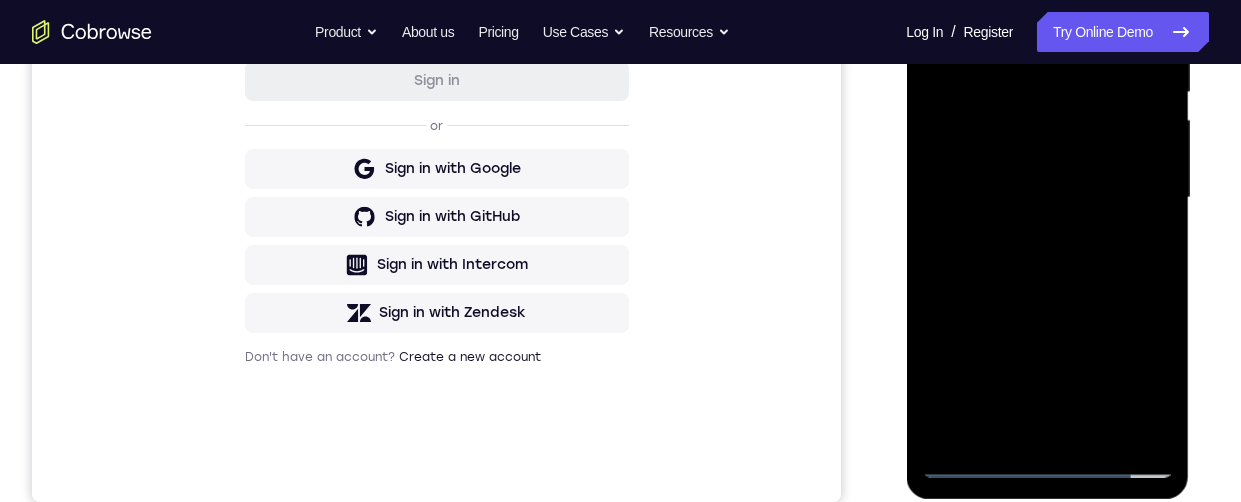scroll, scrollTop: 448, scrollLeft: 0, axis: vertical 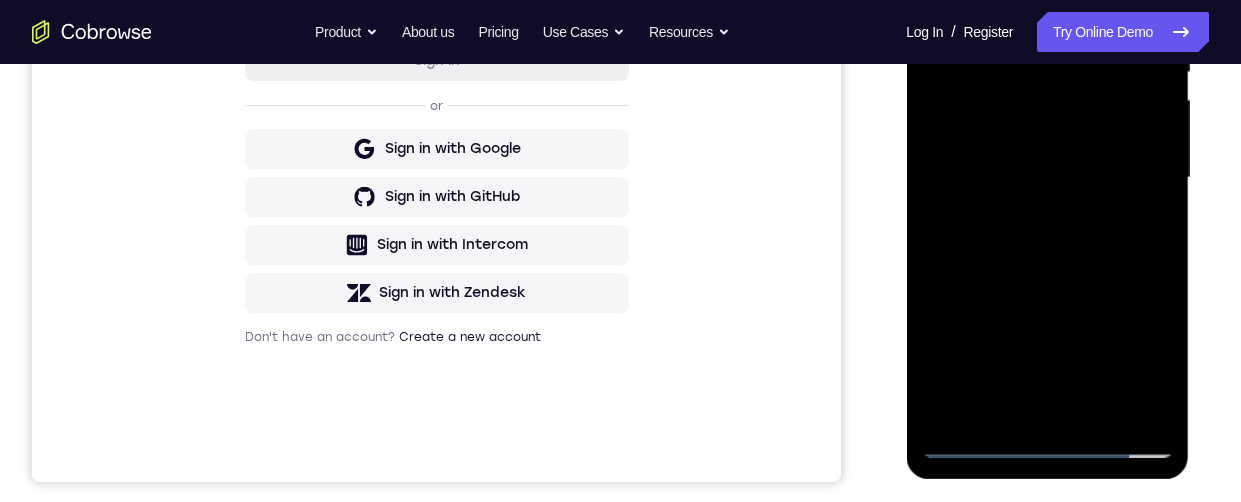 click at bounding box center (1047, 178) 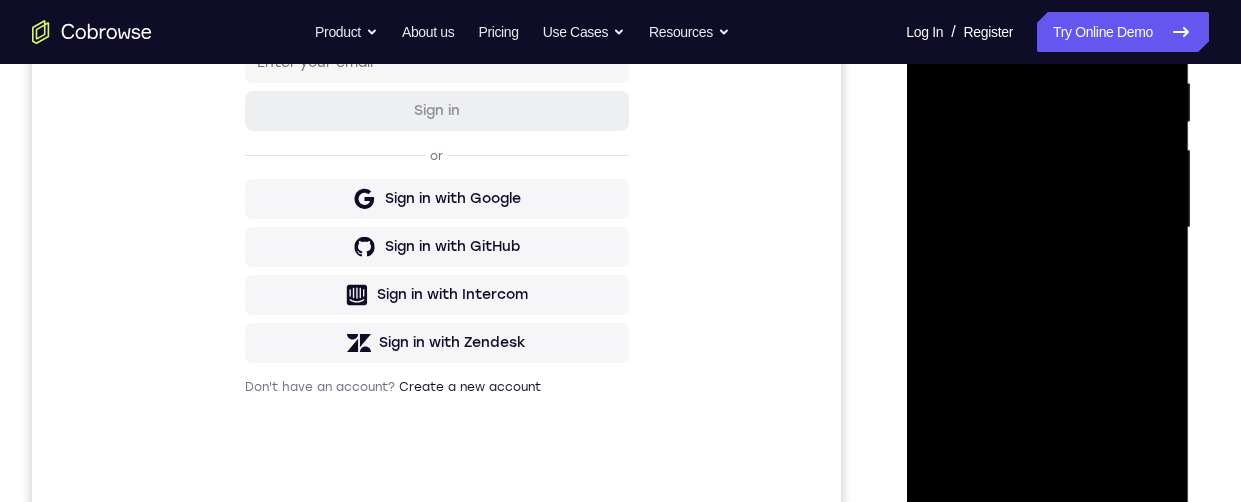 scroll, scrollTop: 436, scrollLeft: 0, axis: vertical 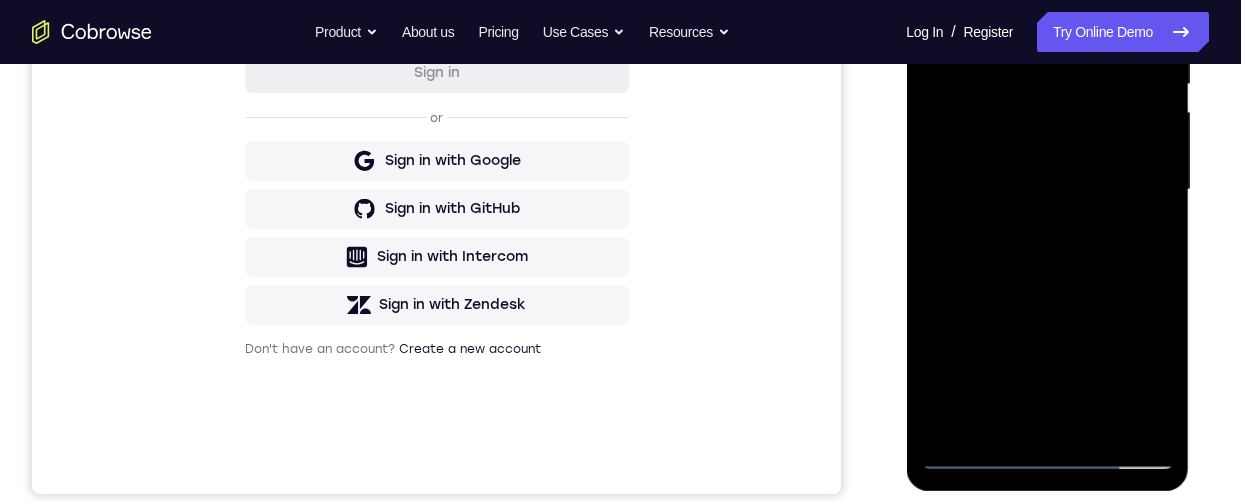 click at bounding box center (1047, 190) 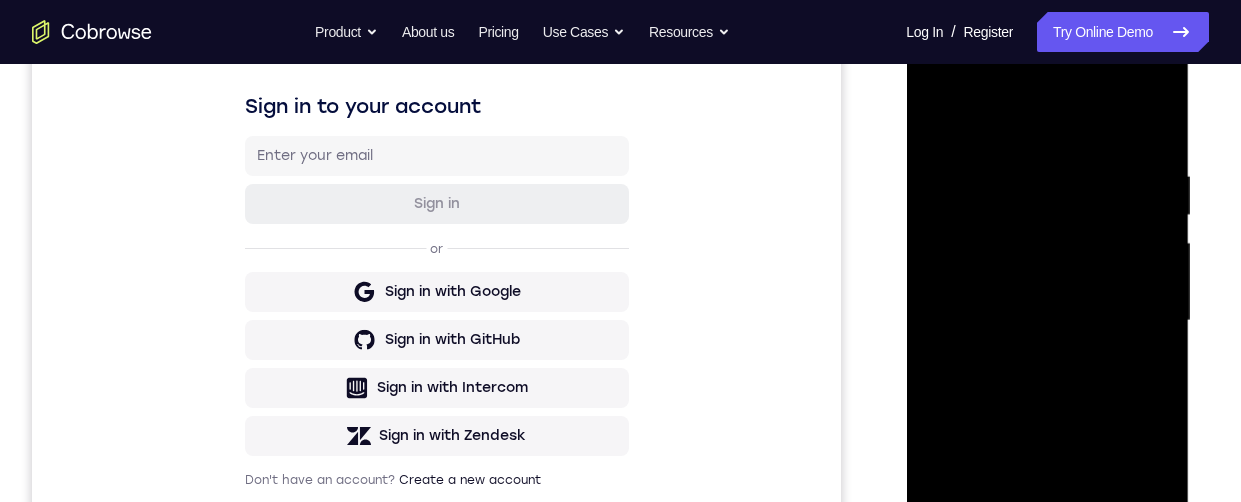 scroll, scrollTop: 266, scrollLeft: 0, axis: vertical 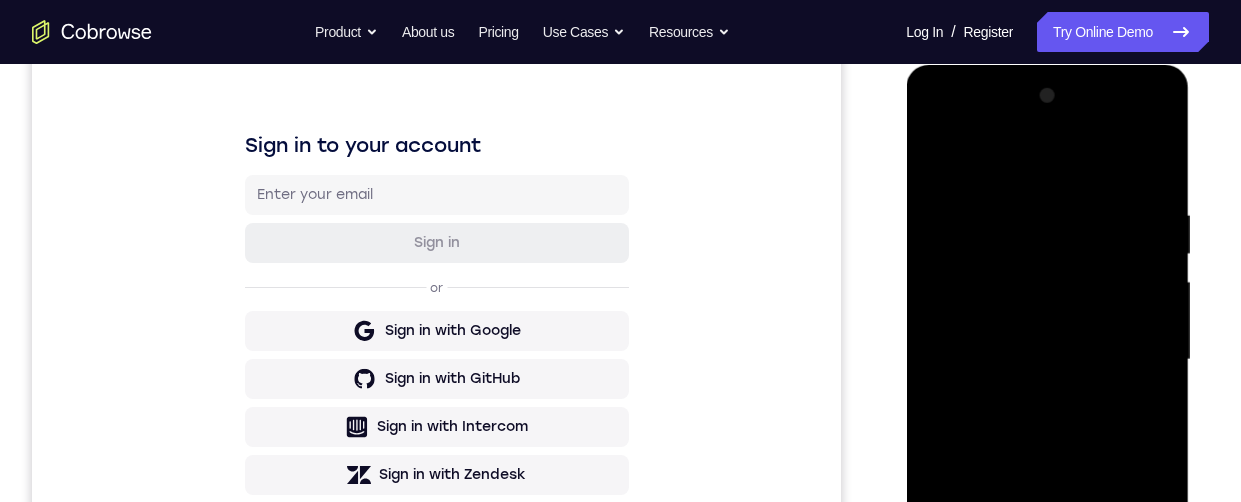 click at bounding box center [1047, 360] 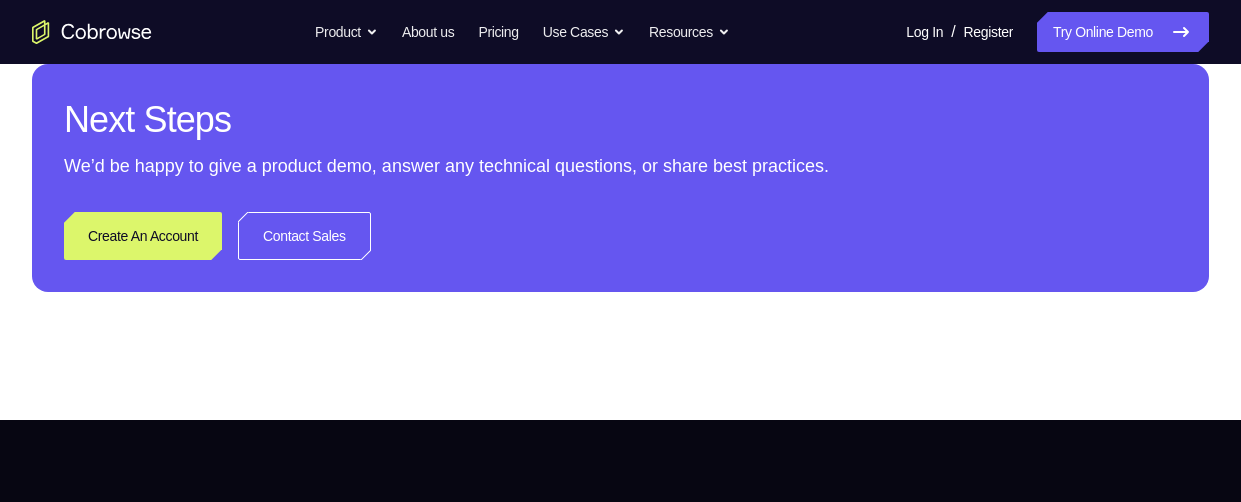 scroll, scrollTop: 1015, scrollLeft: 0, axis: vertical 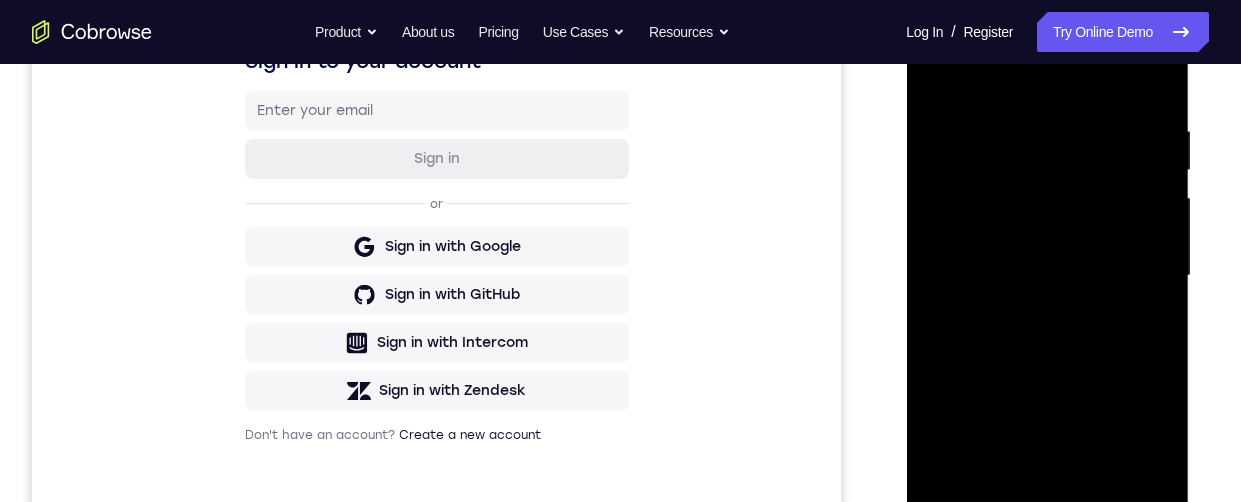 click at bounding box center (1047, 276) 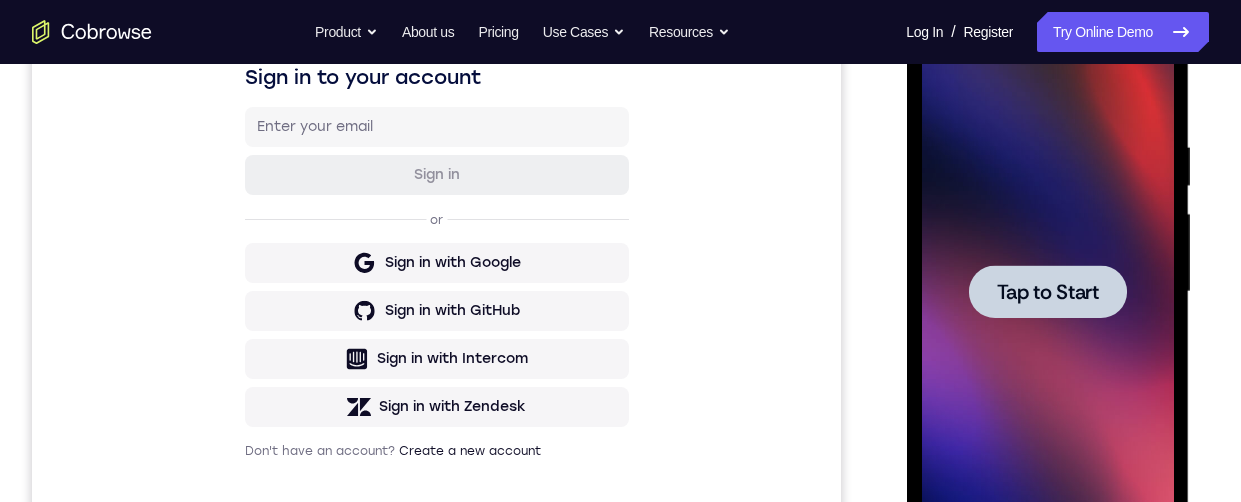 click on "Tap to Start" at bounding box center [1047, 292] 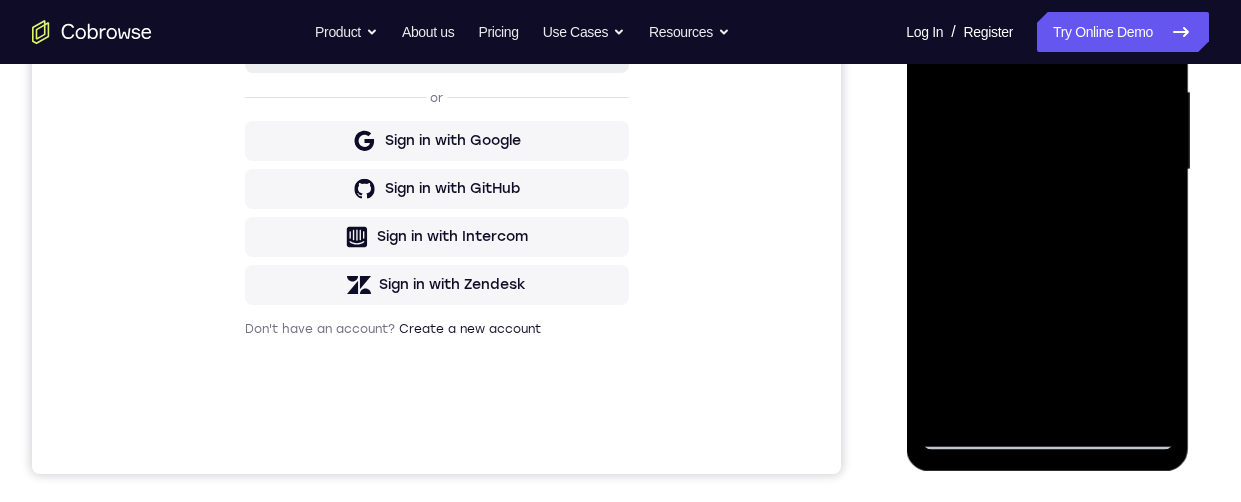 scroll, scrollTop: 674, scrollLeft: 0, axis: vertical 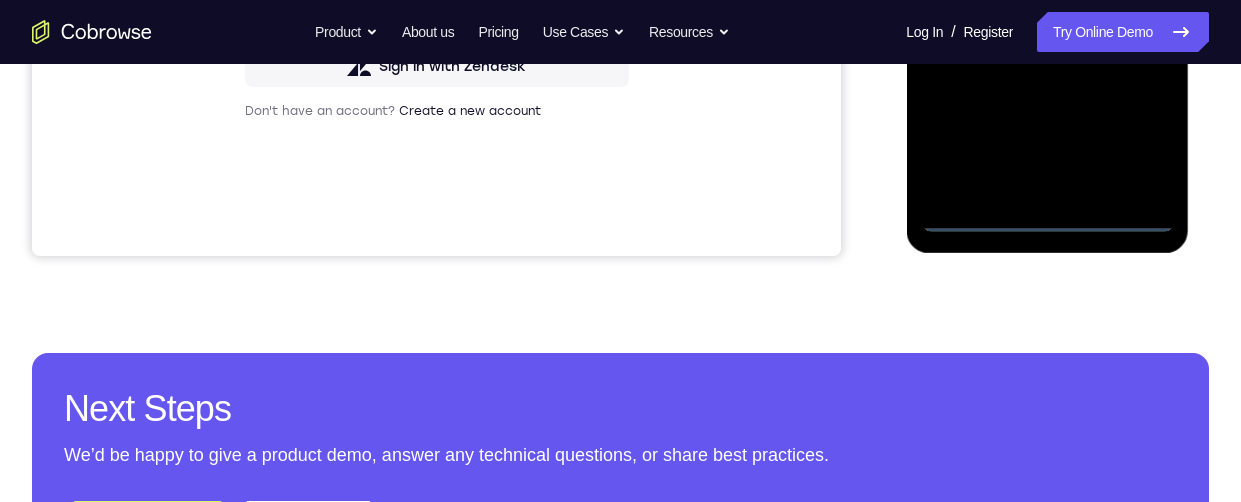 click at bounding box center [1047, -48] 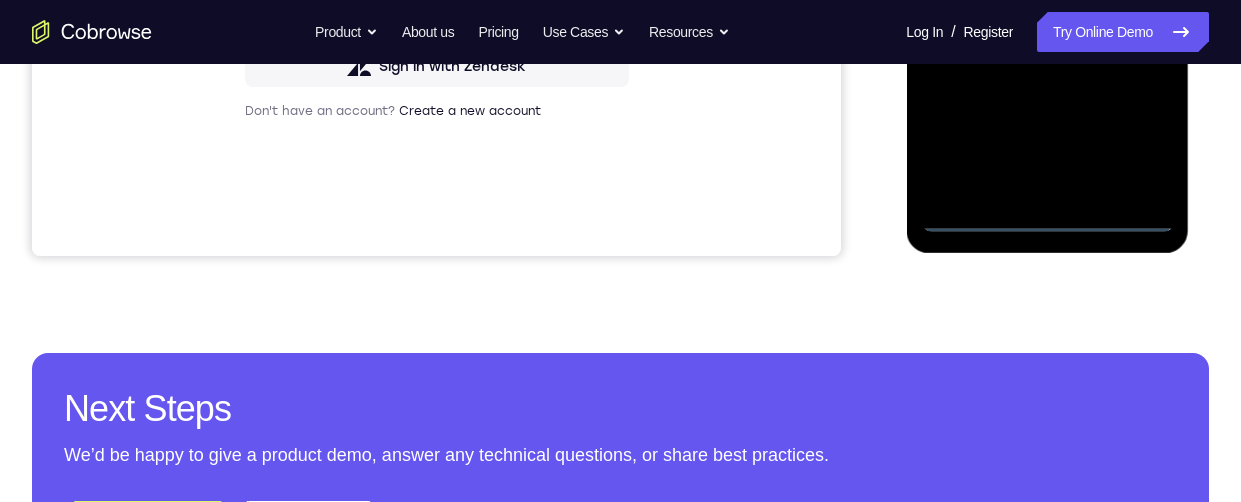 click at bounding box center [1047, -48] 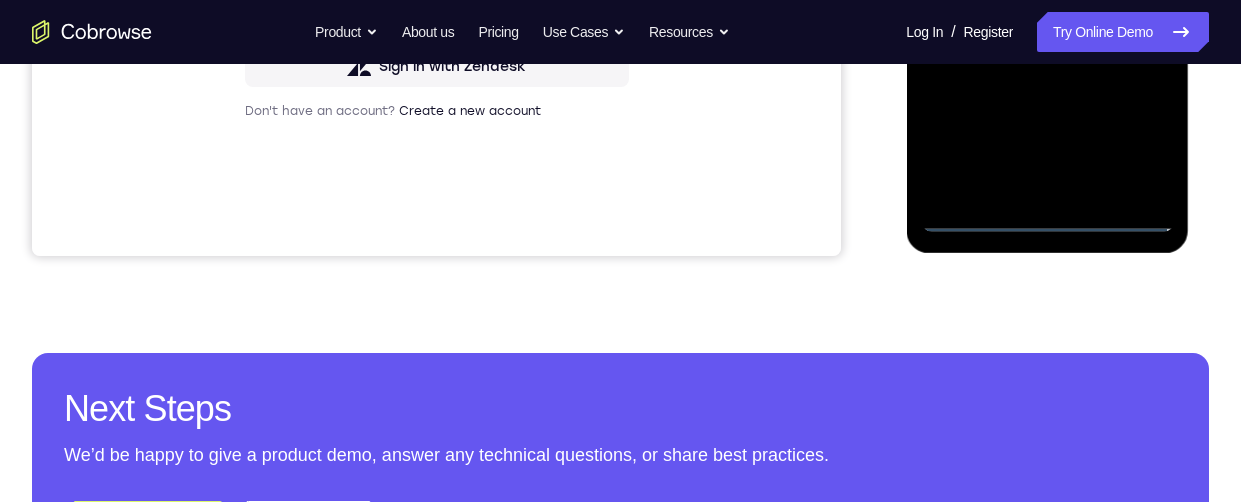 click at bounding box center (1047, -48) 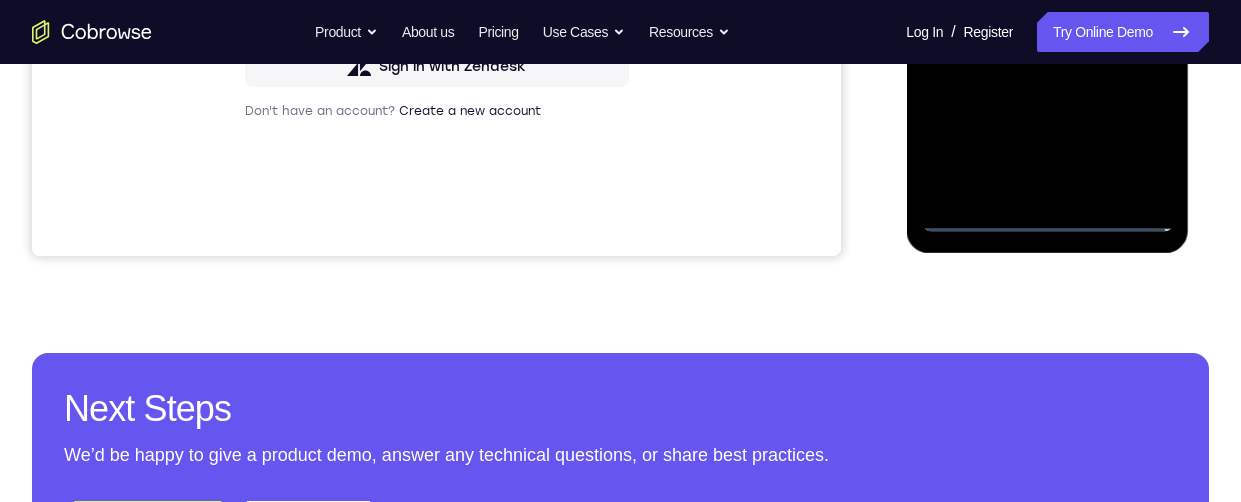 click at bounding box center [1047, -48] 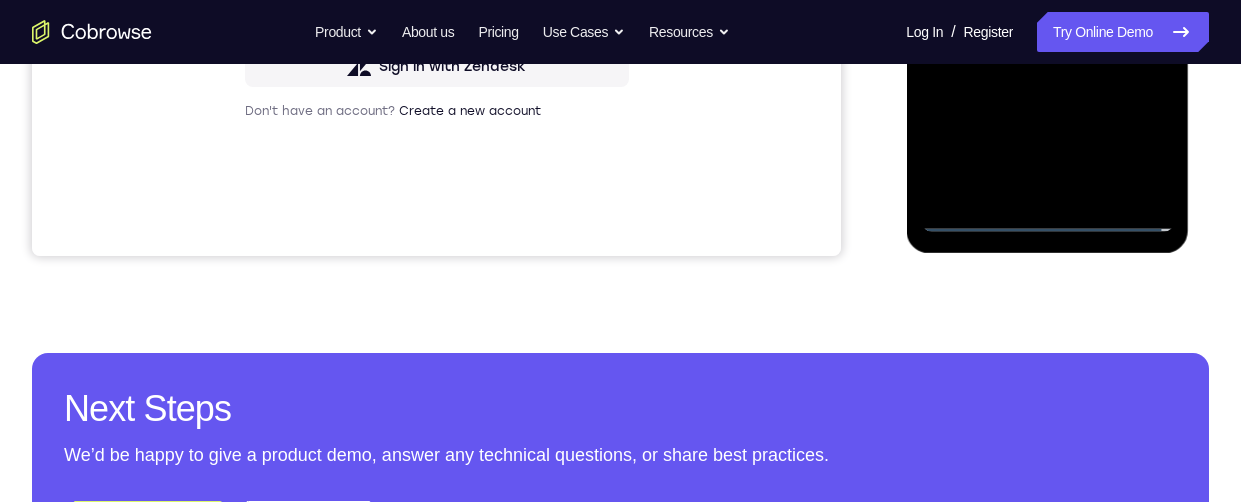 click at bounding box center [1047, -48] 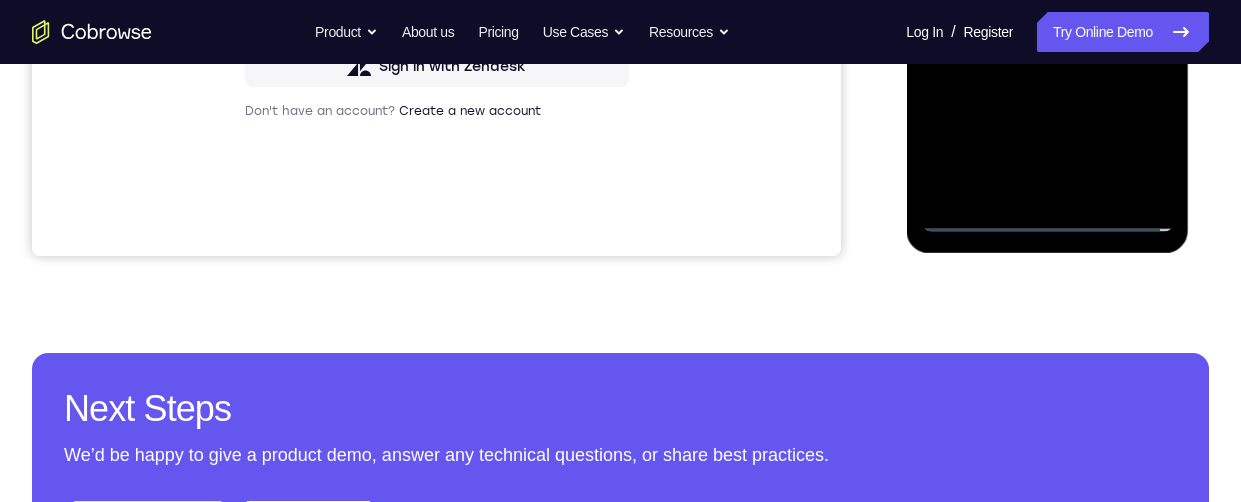 click at bounding box center (1047, -48) 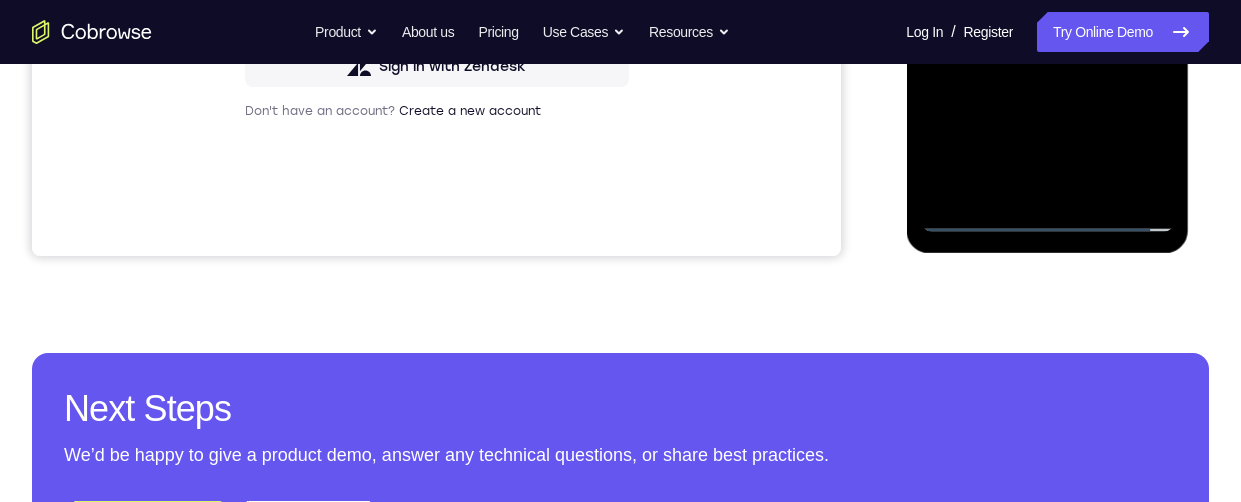 click at bounding box center [1047, -48] 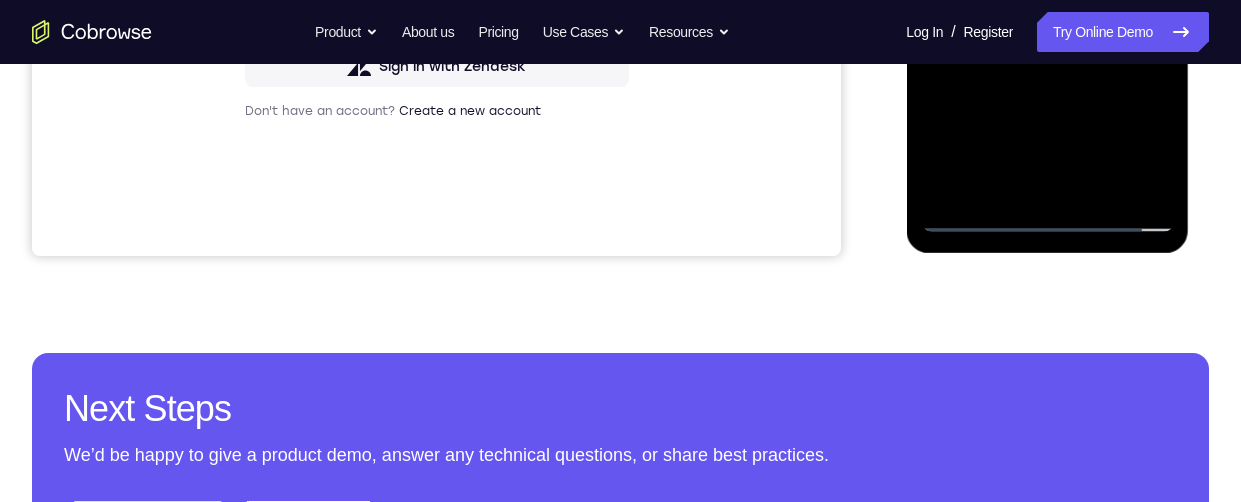 click at bounding box center (1047, -48) 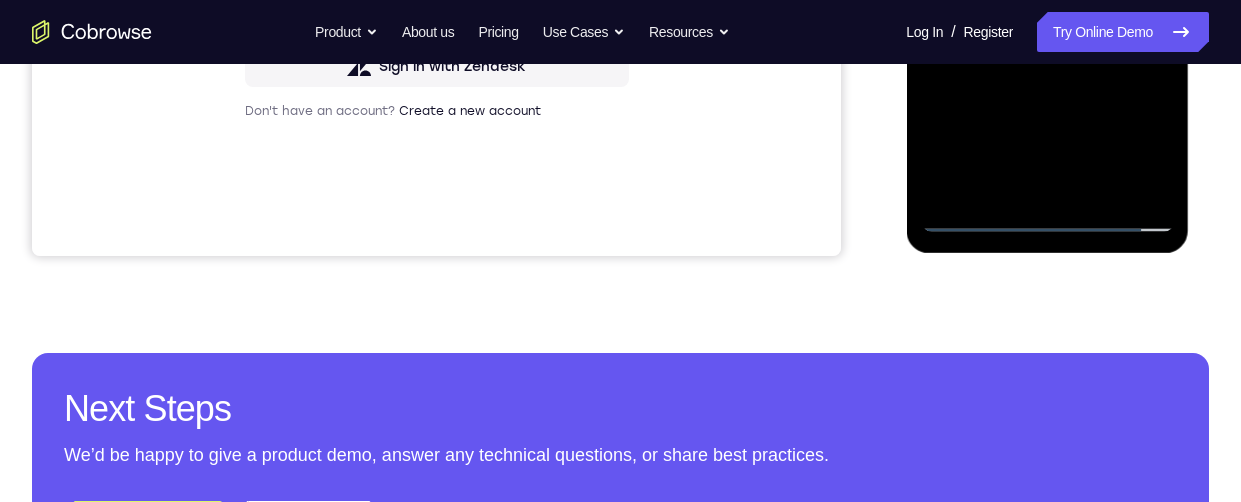 click at bounding box center (1047, -48) 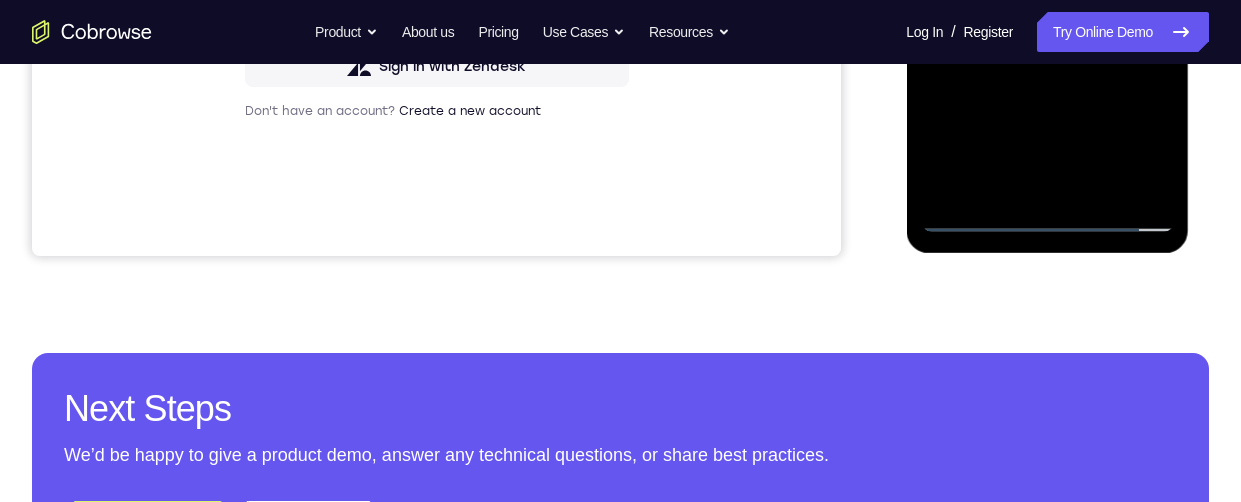 click at bounding box center [1047, -48] 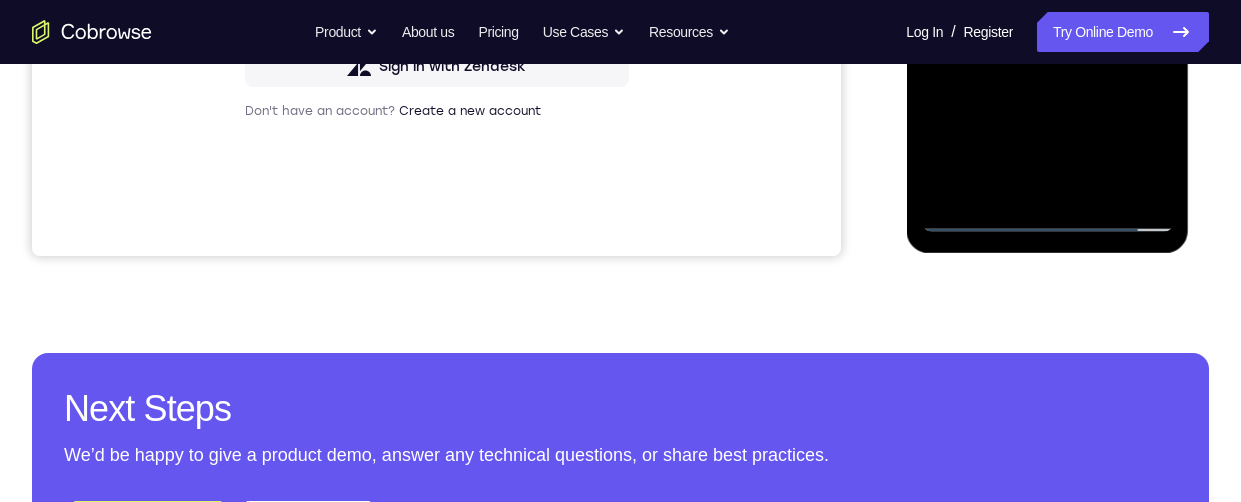 click at bounding box center [1047, -48] 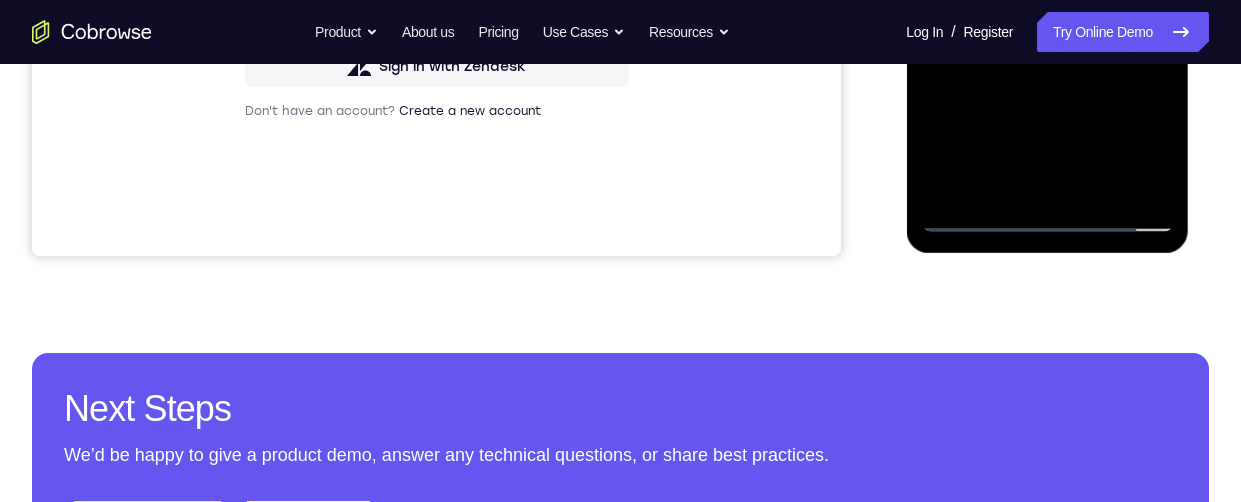 click at bounding box center [1047, -48] 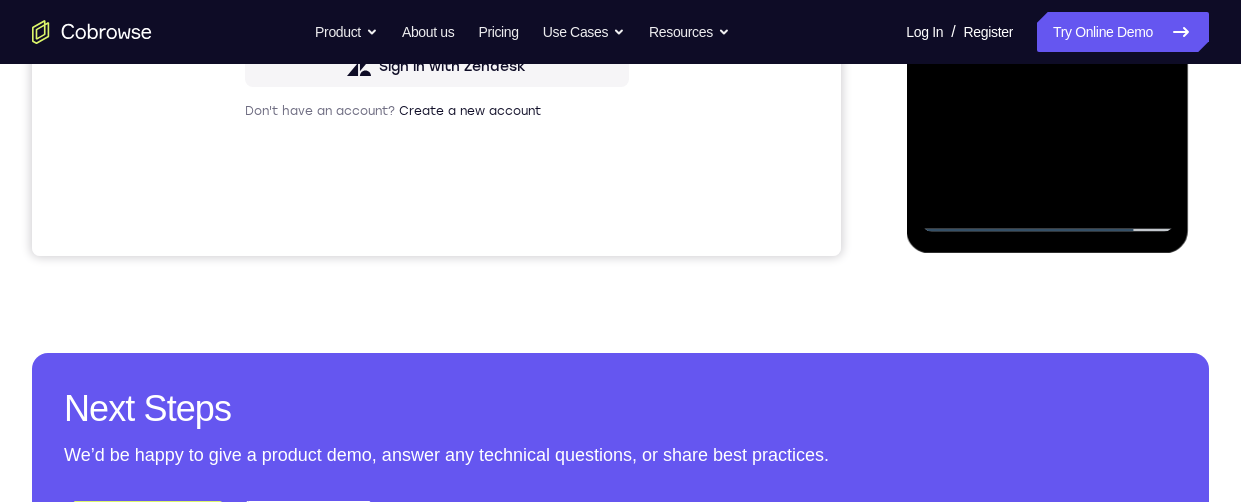 click at bounding box center (1047, -48) 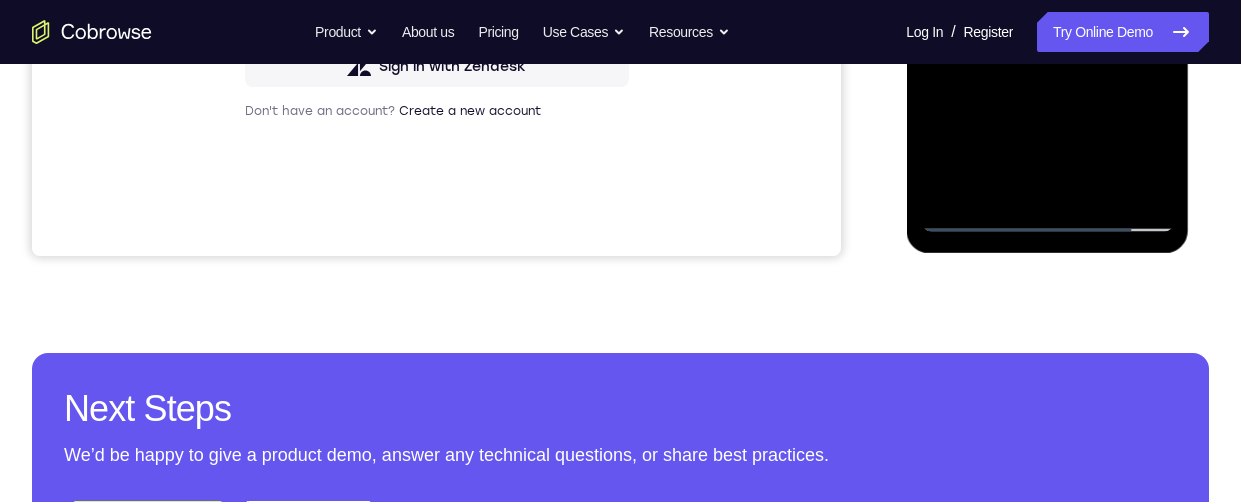 click at bounding box center [1047, -48] 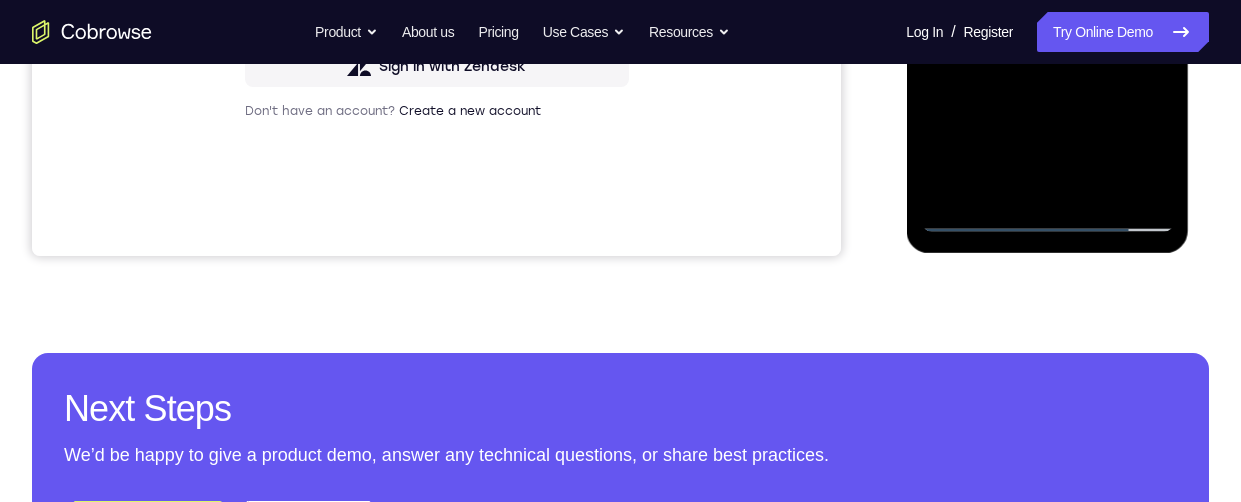 click at bounding box center (1047, -48) 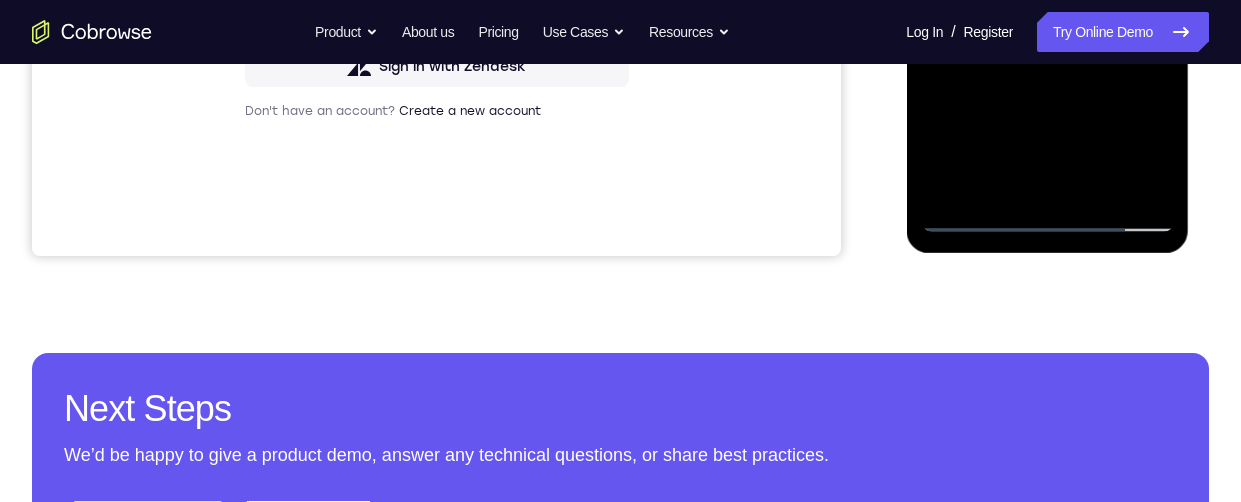 click at bounding box center [1047, -48] 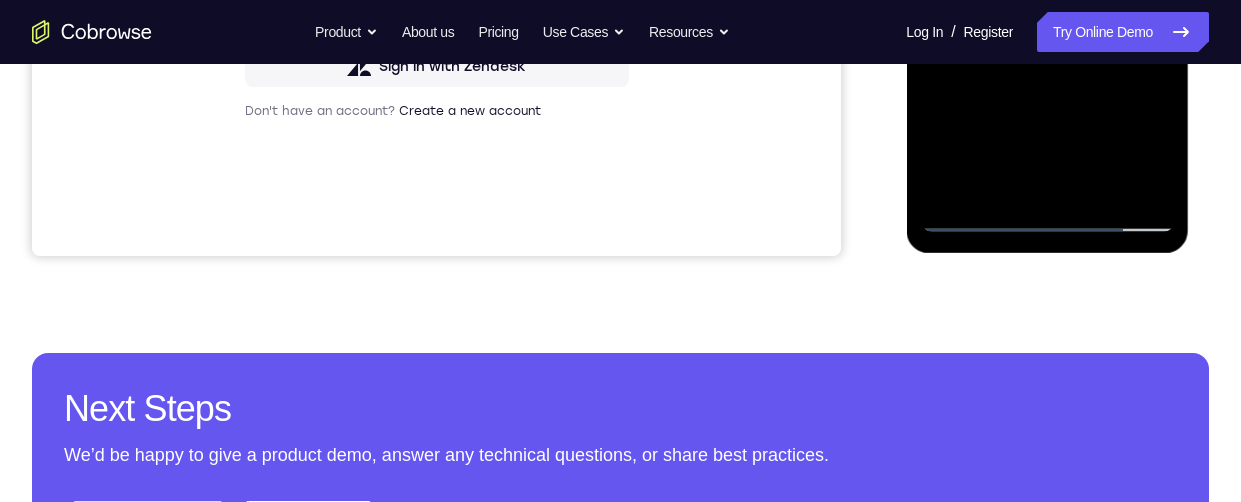 click at bounding box center [1047, -48] 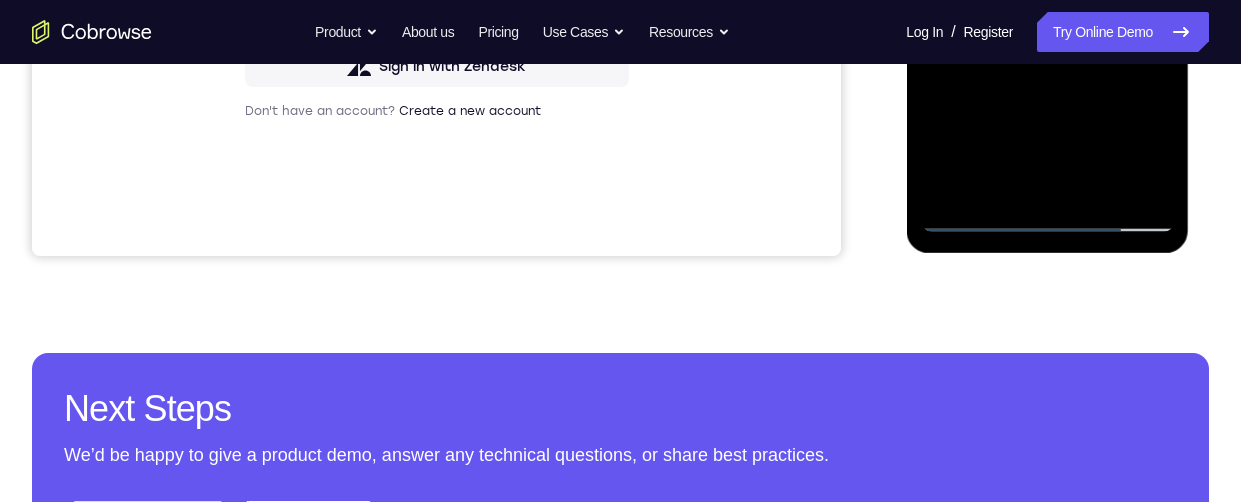 click at bounding box center [1047, -48] 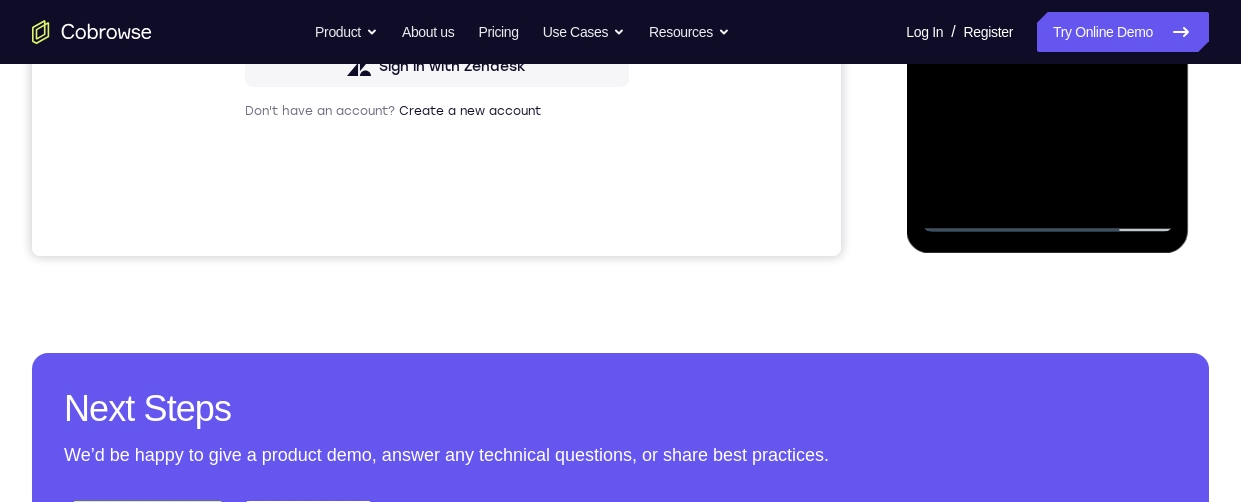 click at bounding box center (1047, -48) 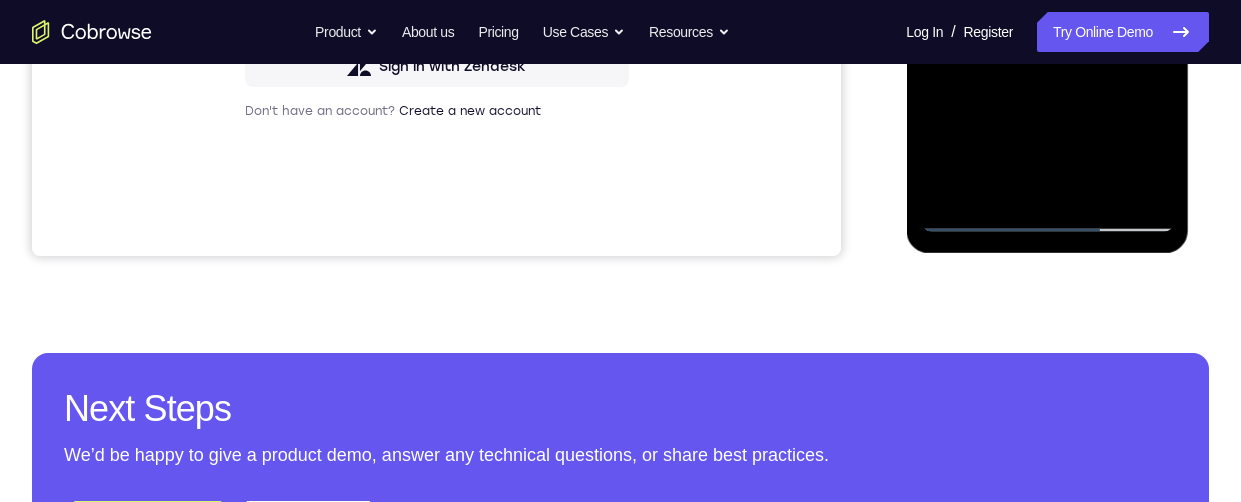 scroll, scrollTop: 260, scrollLeft: 0, axis: vertical 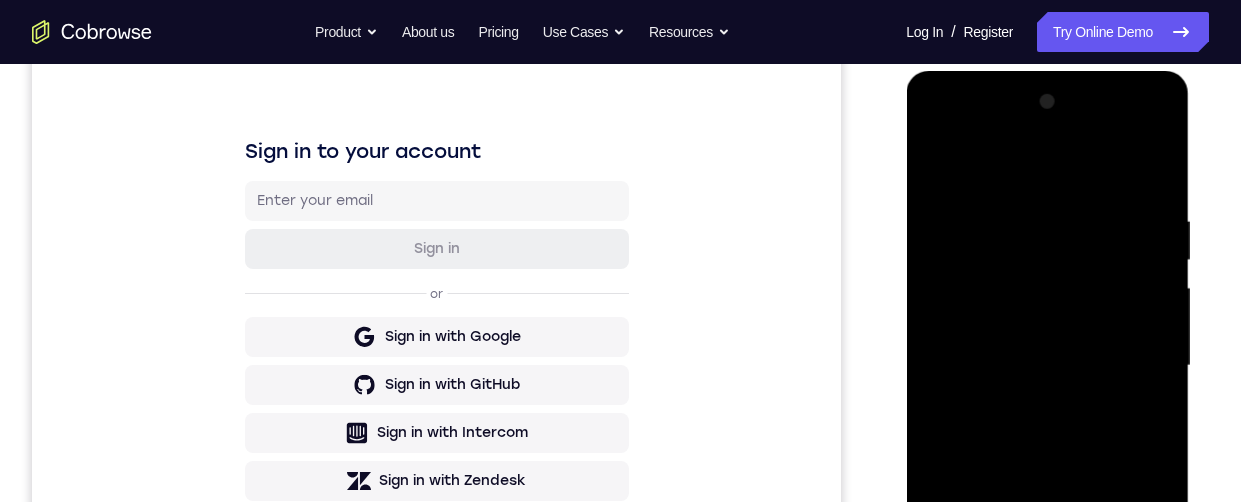 click at bounding box center [1047, 366] 